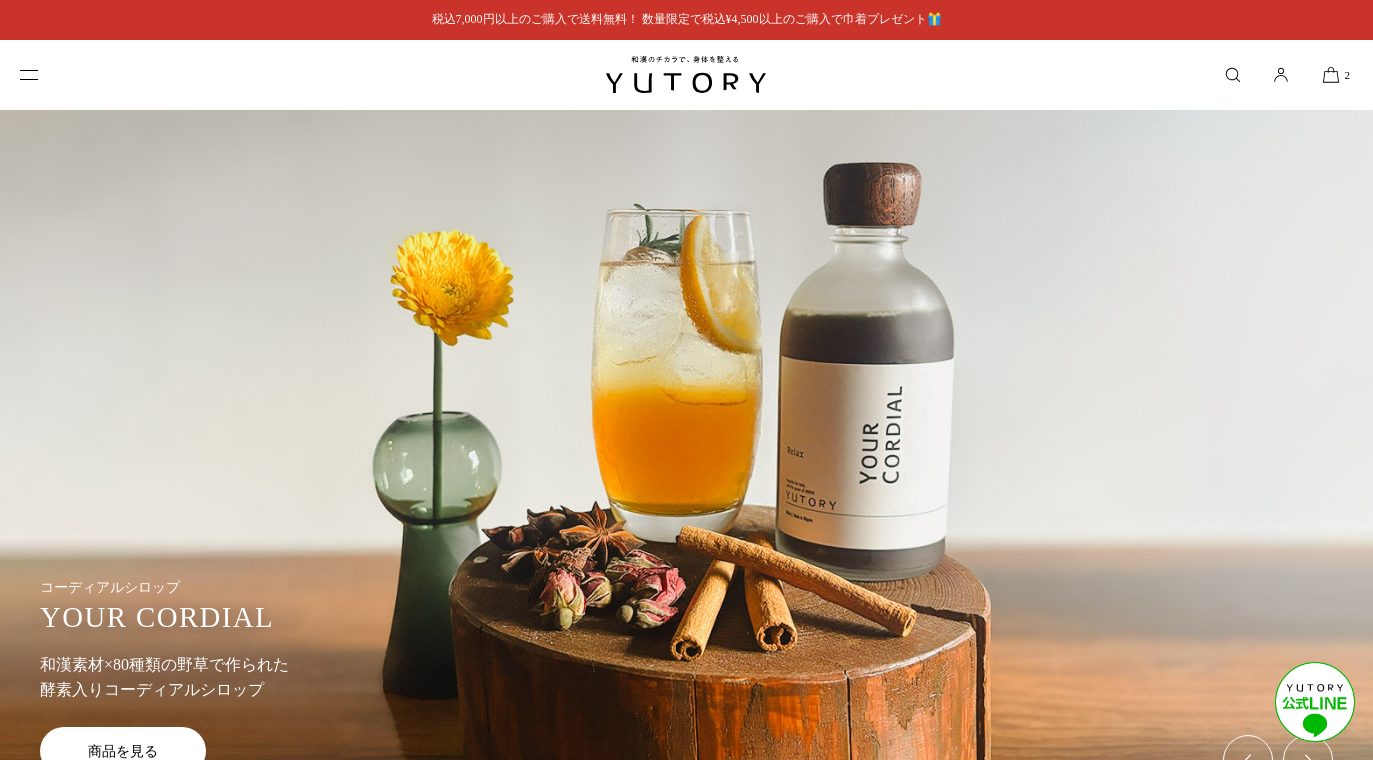 scroll, scrollTop: 1790, scrollLeft: 0, axis: vertical 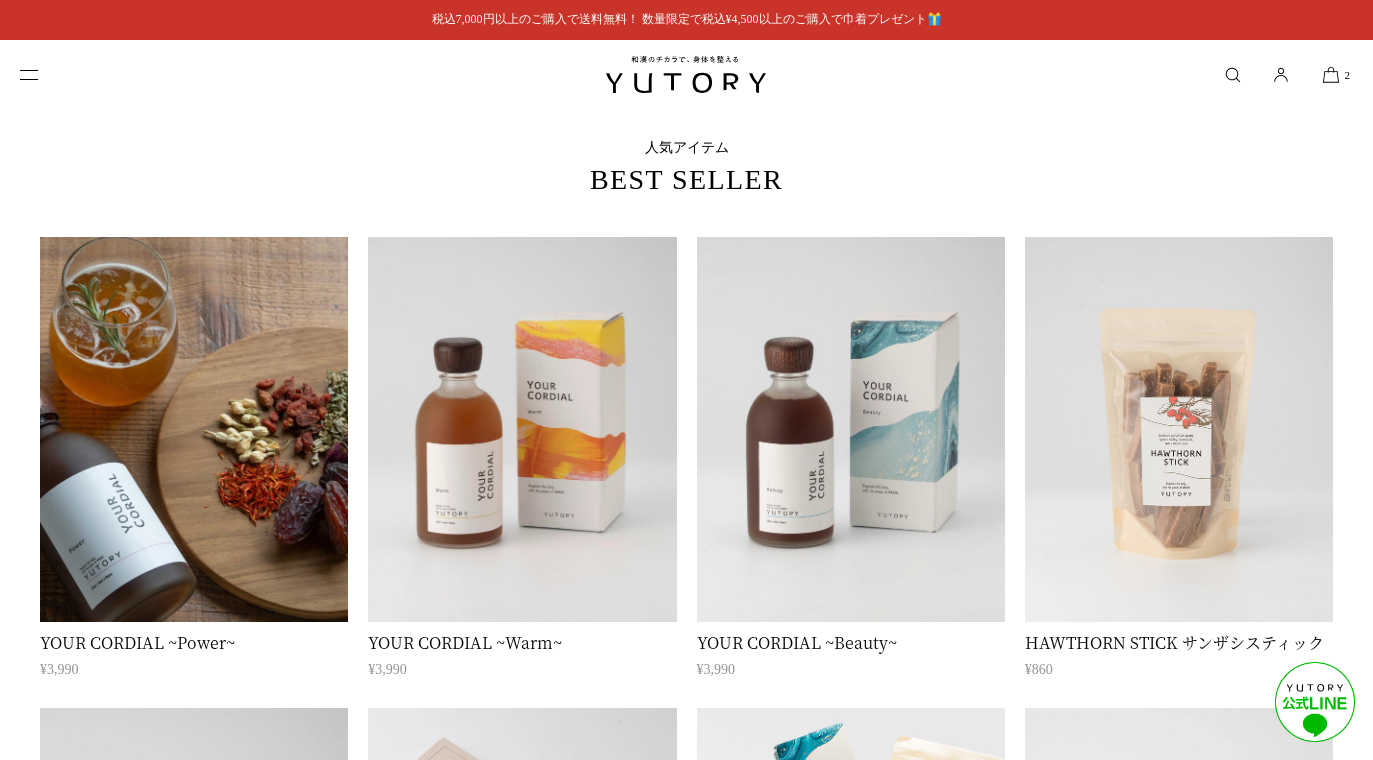 drag, startPoint x: 228, startPoint y: 513, endPoint x: 249, endPoint y: 513, distance: 21 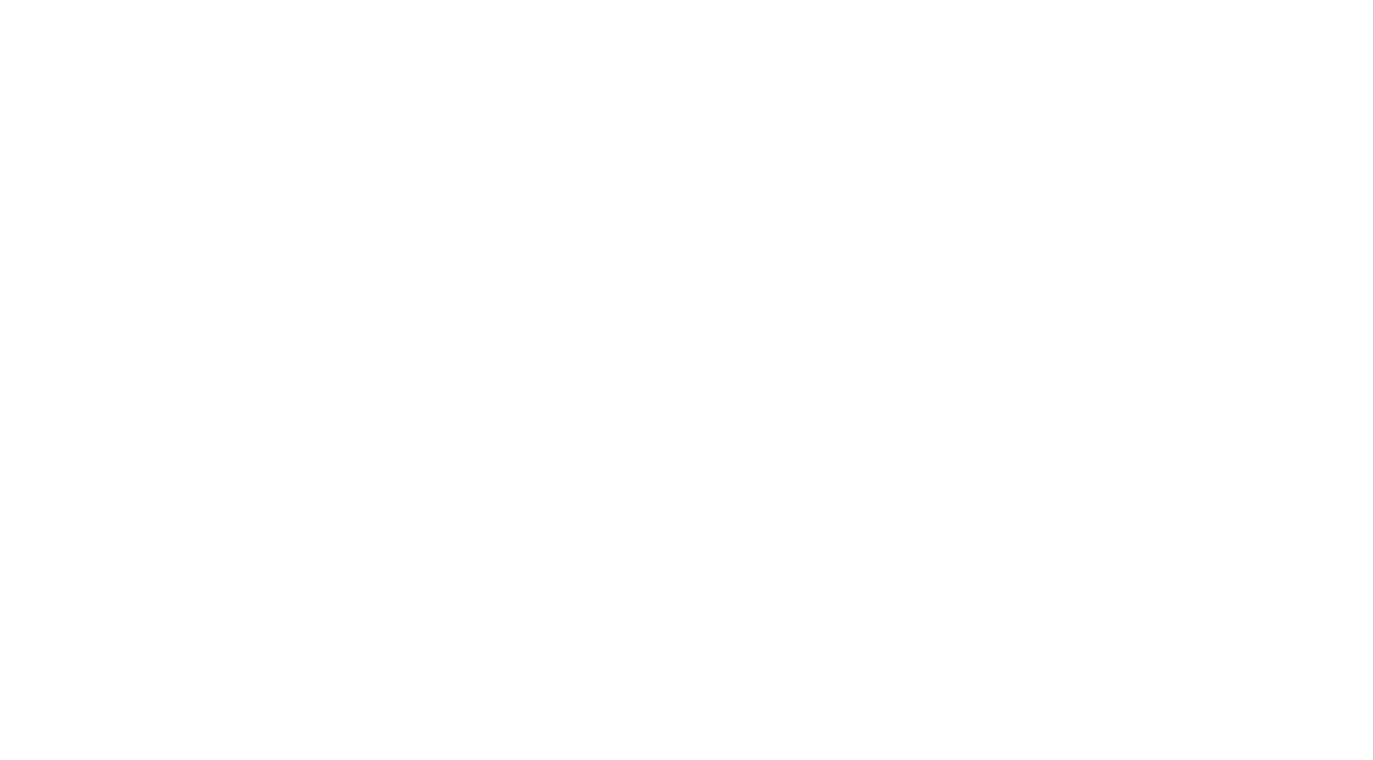 scroll, scrollTop: 0, scrollLeft: 0, axis: both 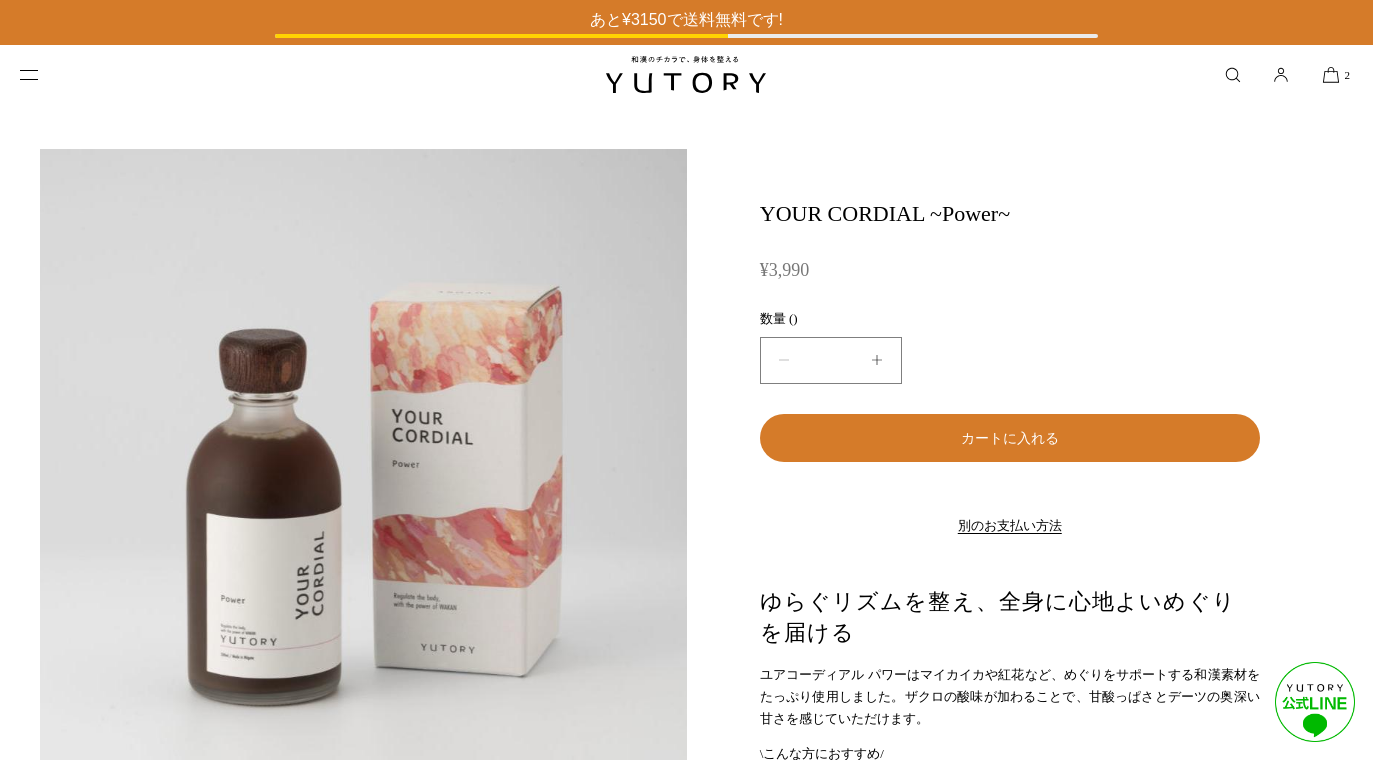 drag, startPoint x: 1001, startPoint y: 154, endPoint x: 967, endPoint y: 138, distance: 37.576588 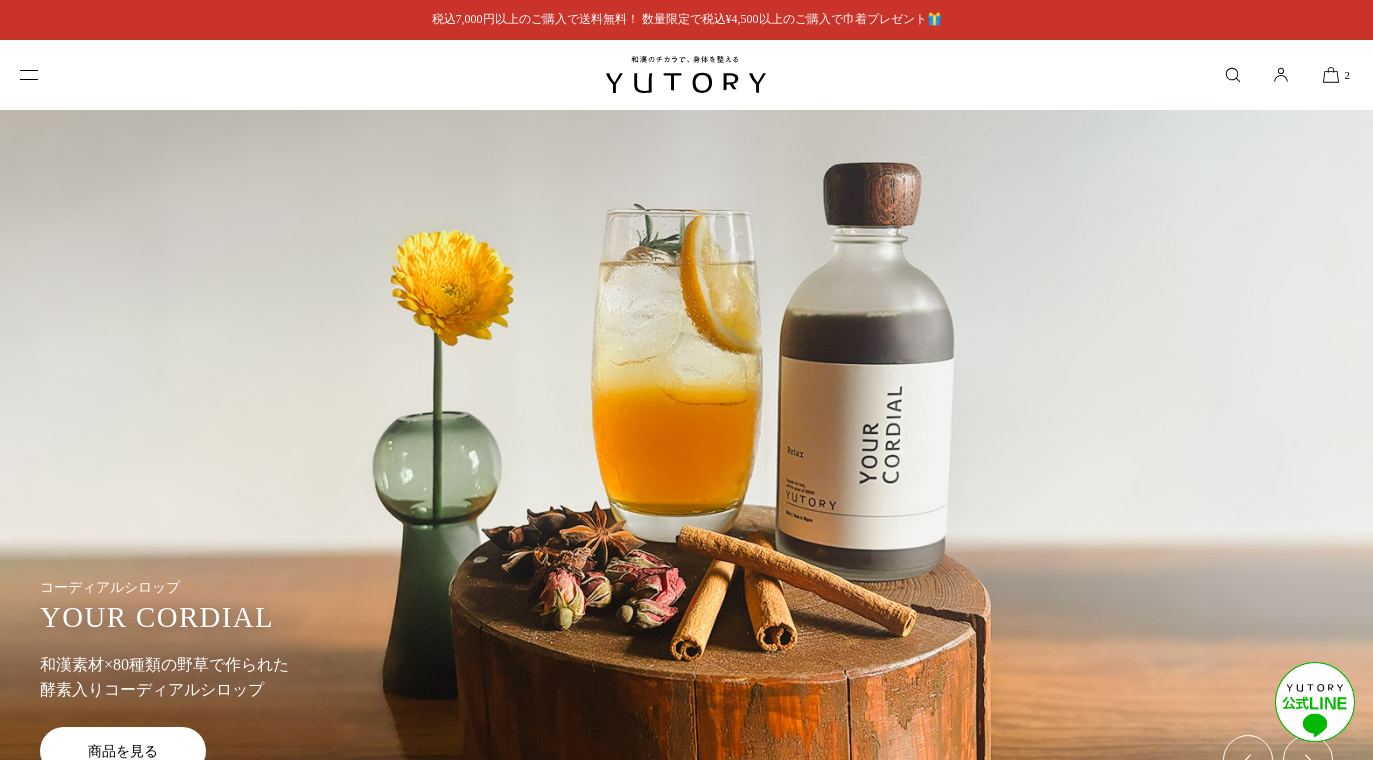 scroll, scrollTop: 1276, scrollLeft: 0, axis: vertical 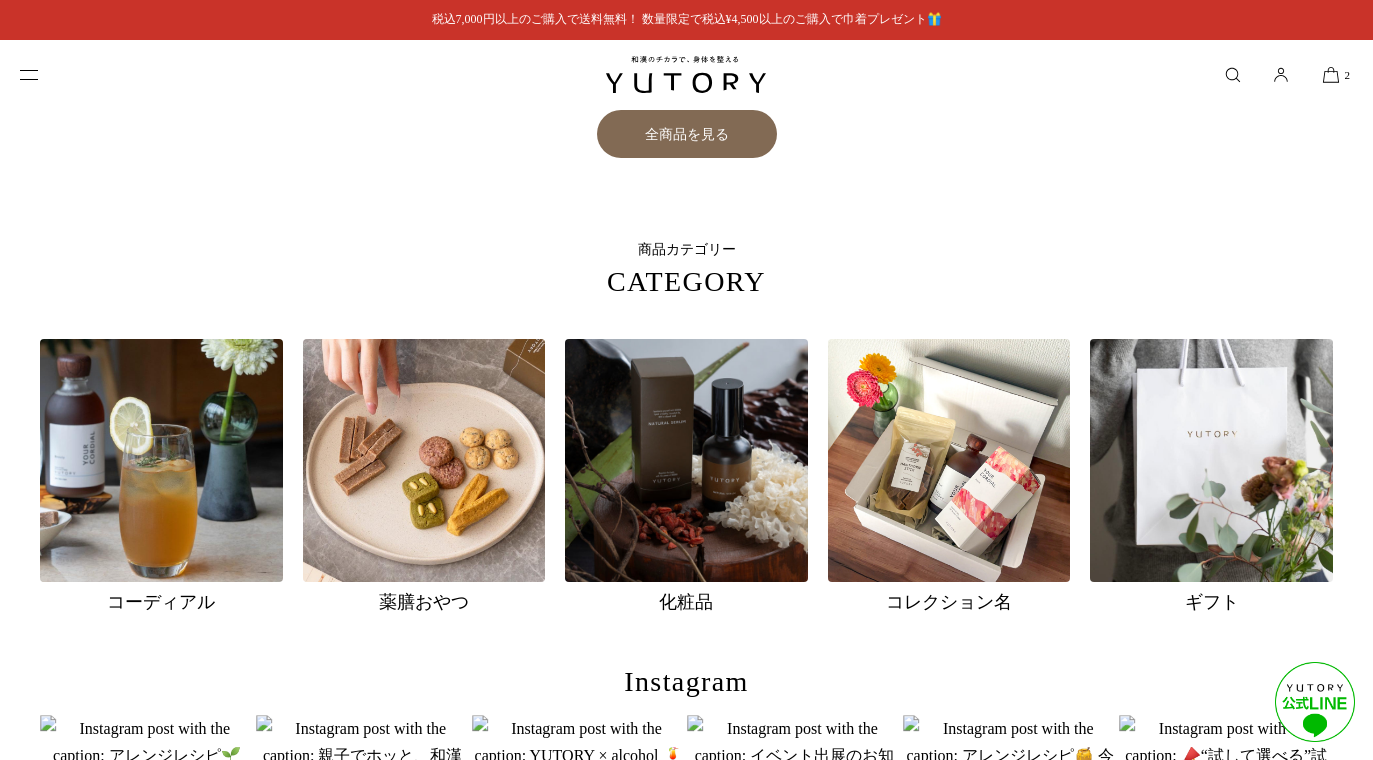 click on "全商品を見る" at bounding box center [687, 134] 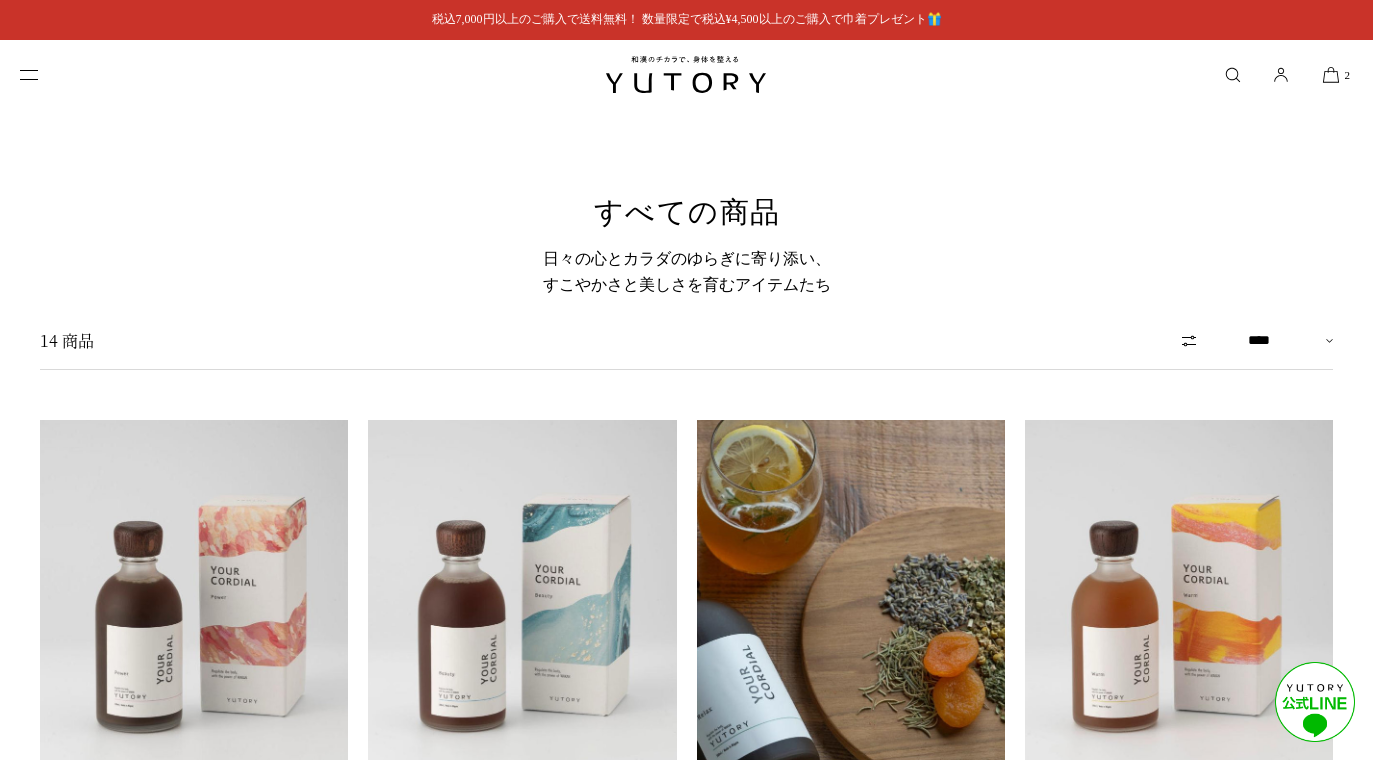 scroll, scrollTop: 0, scrollLeft: 0, axis: both 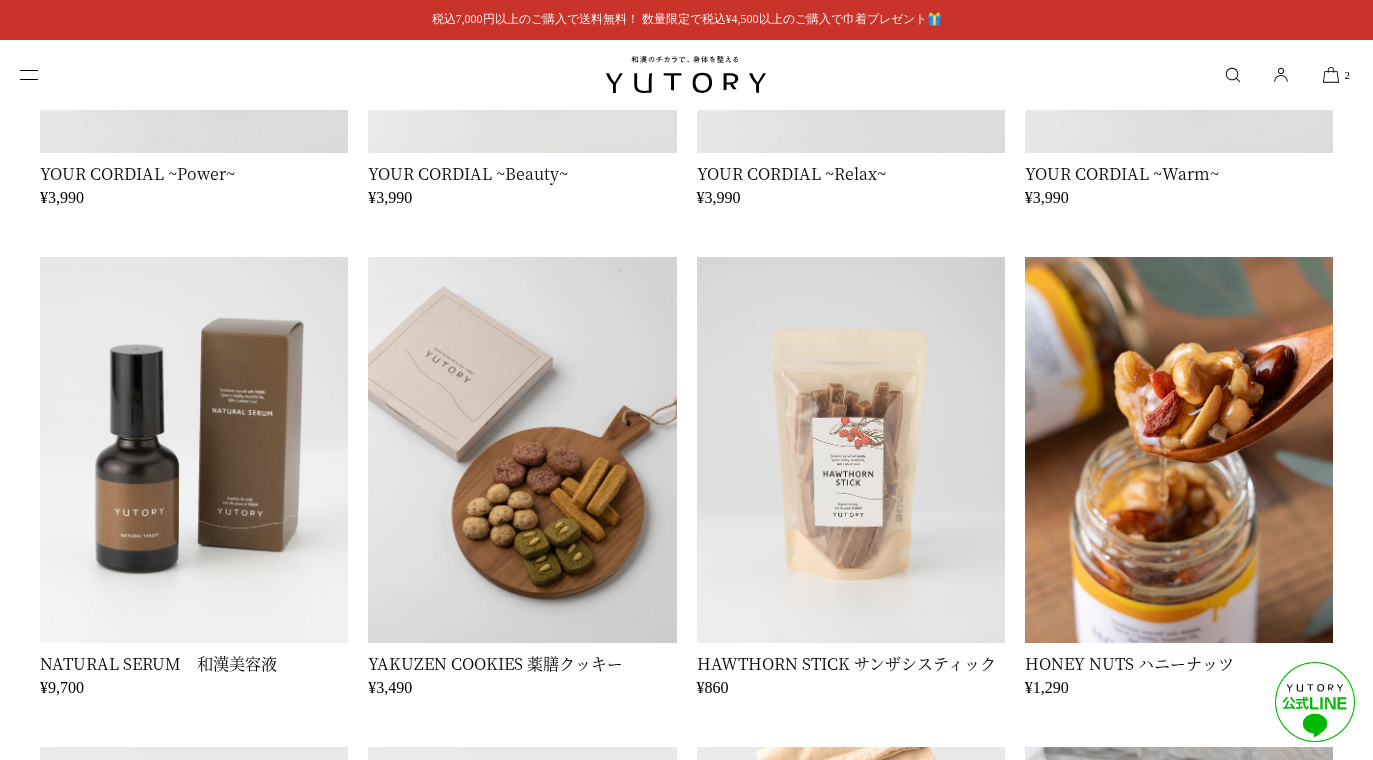 click at bounding box center (1179, 449) 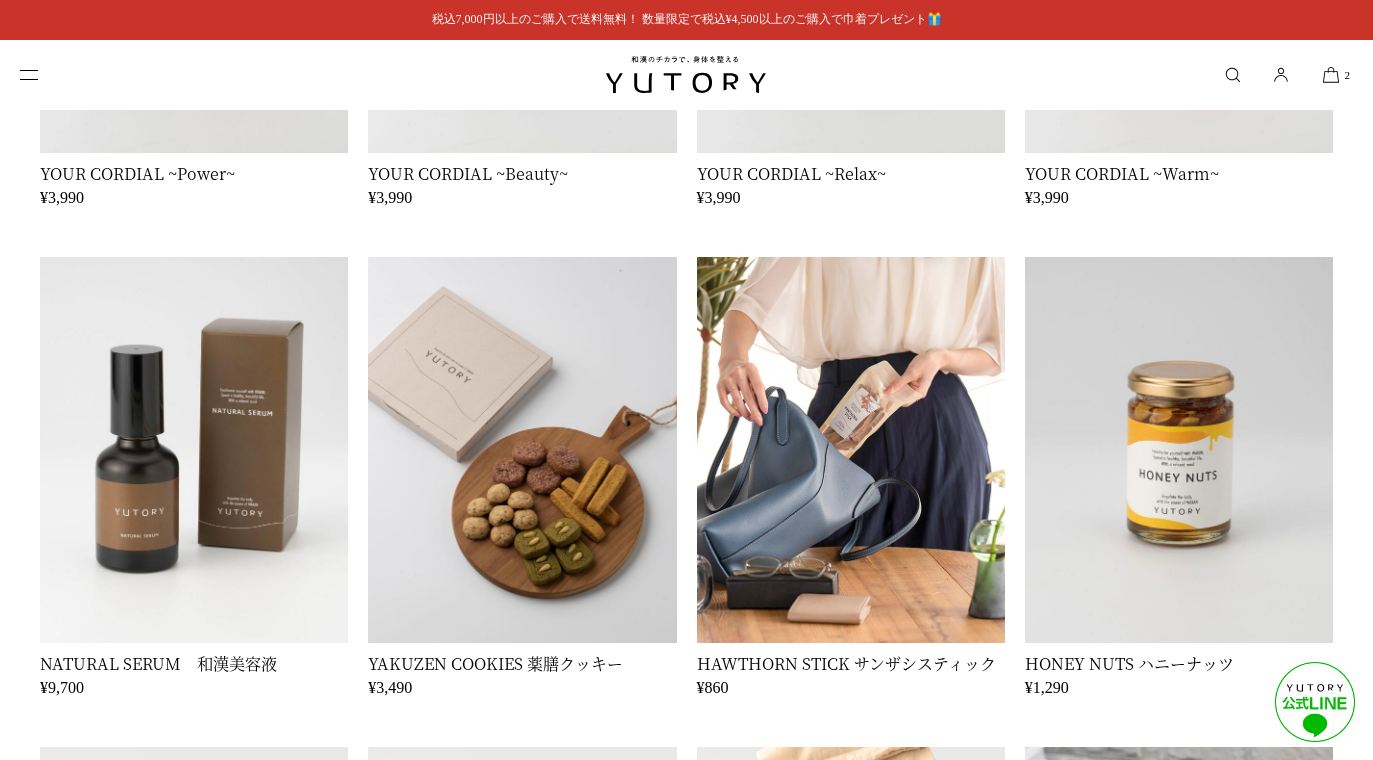 click at bounding box center [851, 449] 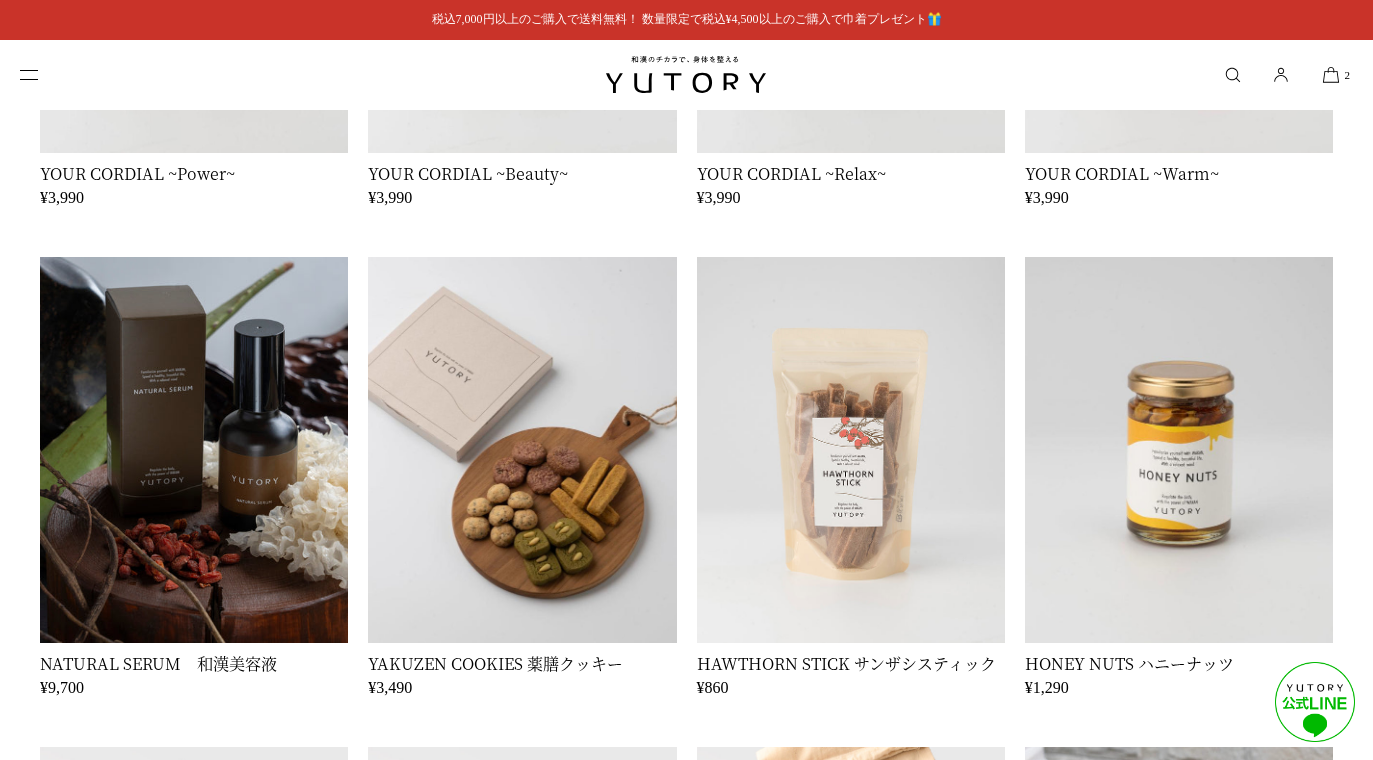 click at bounding box center [194, 449] 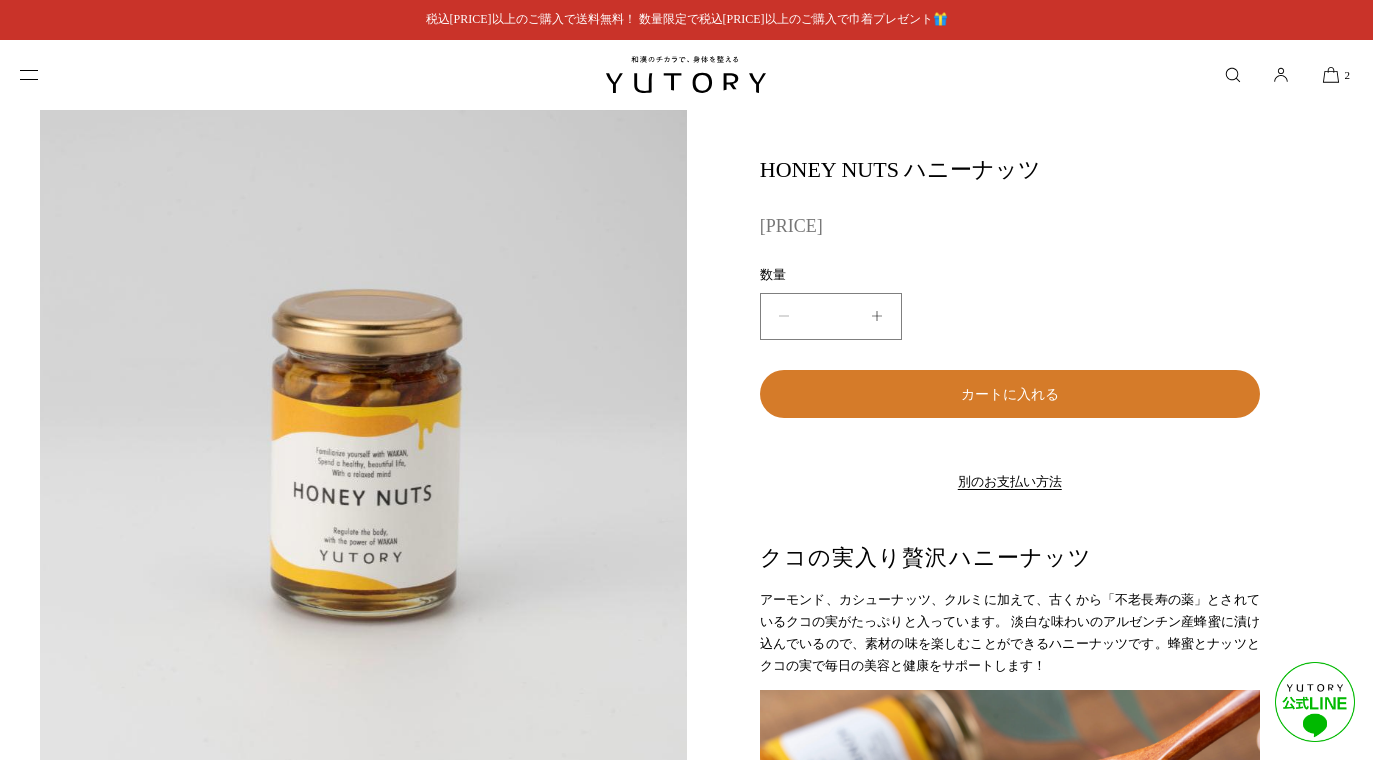 scroll, scrollTop: 0, scrollLeft: 0, axis: both 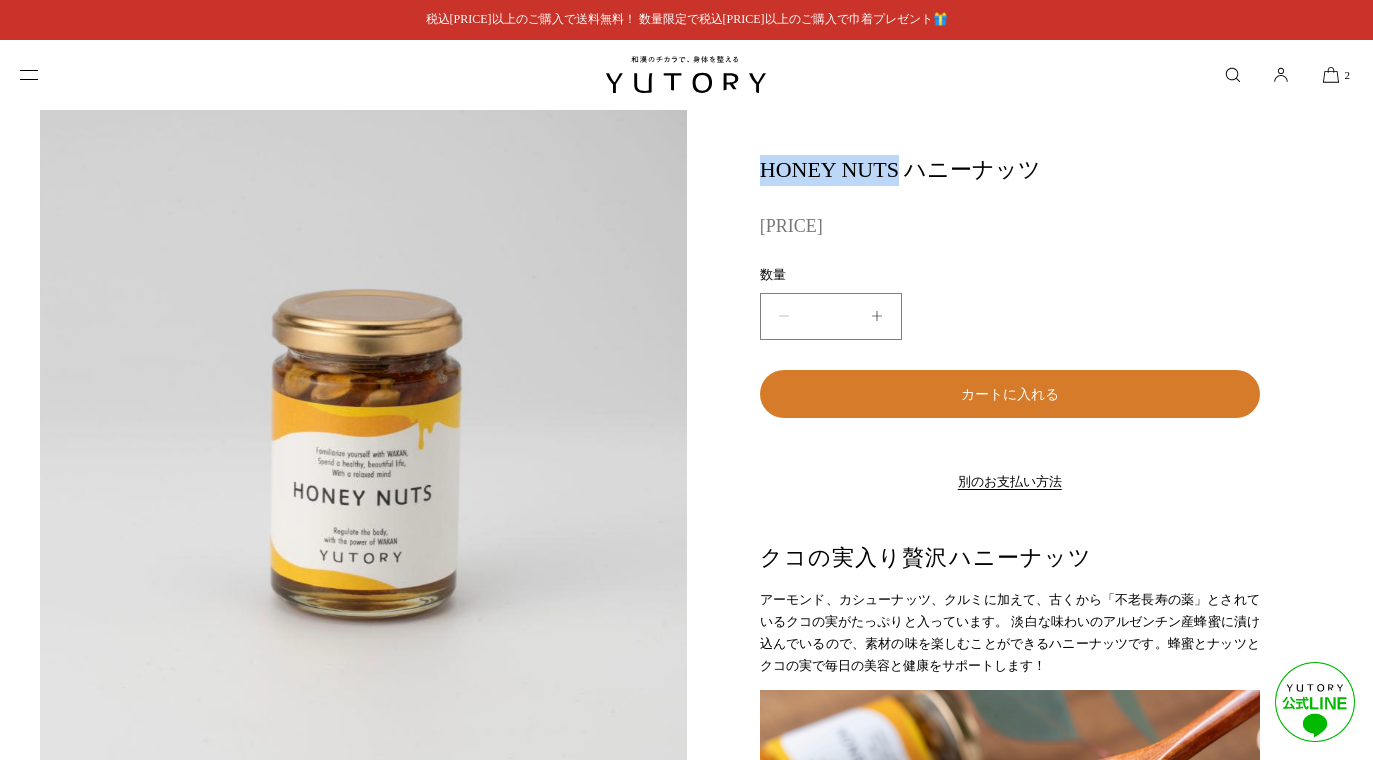 drag, startPoint x: 780, startPoint y: 172, endPoint x: 906, endPoint y: 175, distance: 126.035706 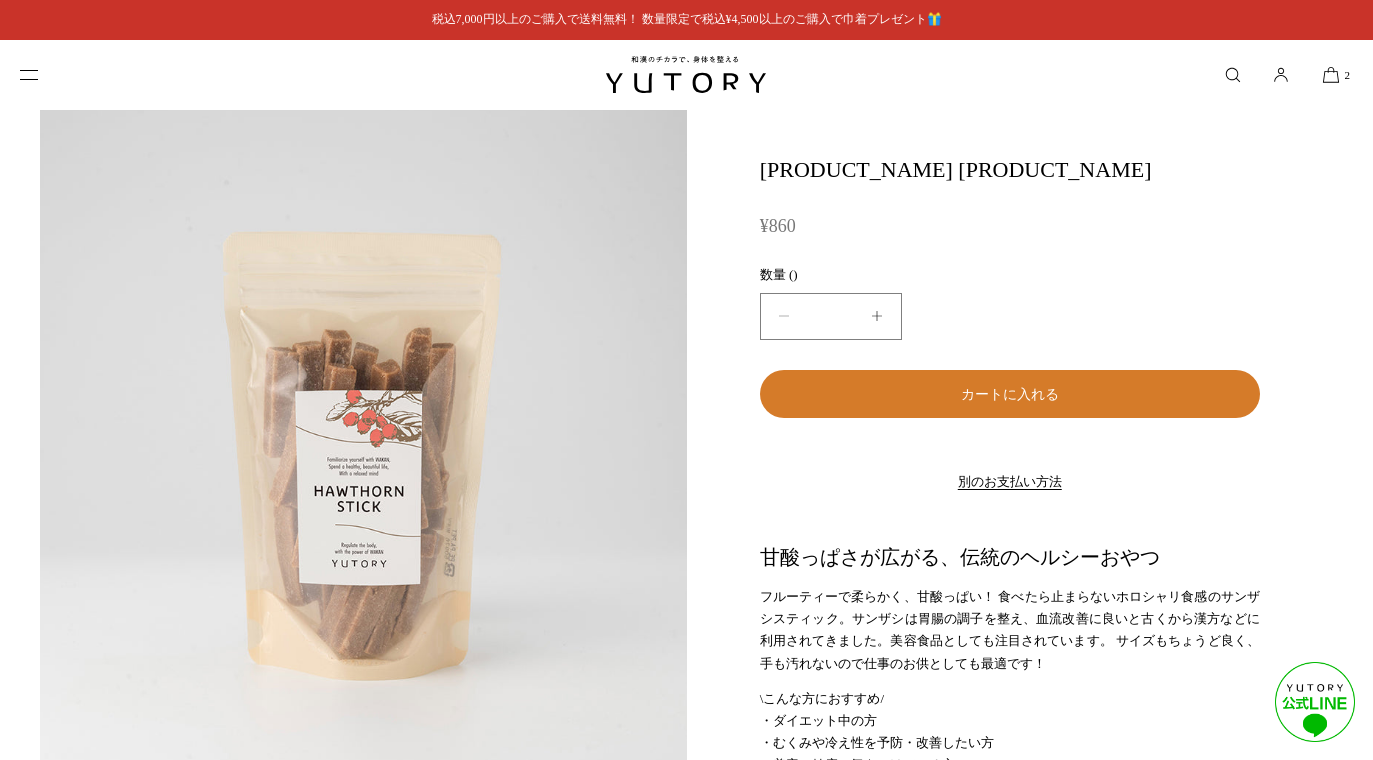 scroll, scrollTop: 0, scrollLeft: 0, axis: both 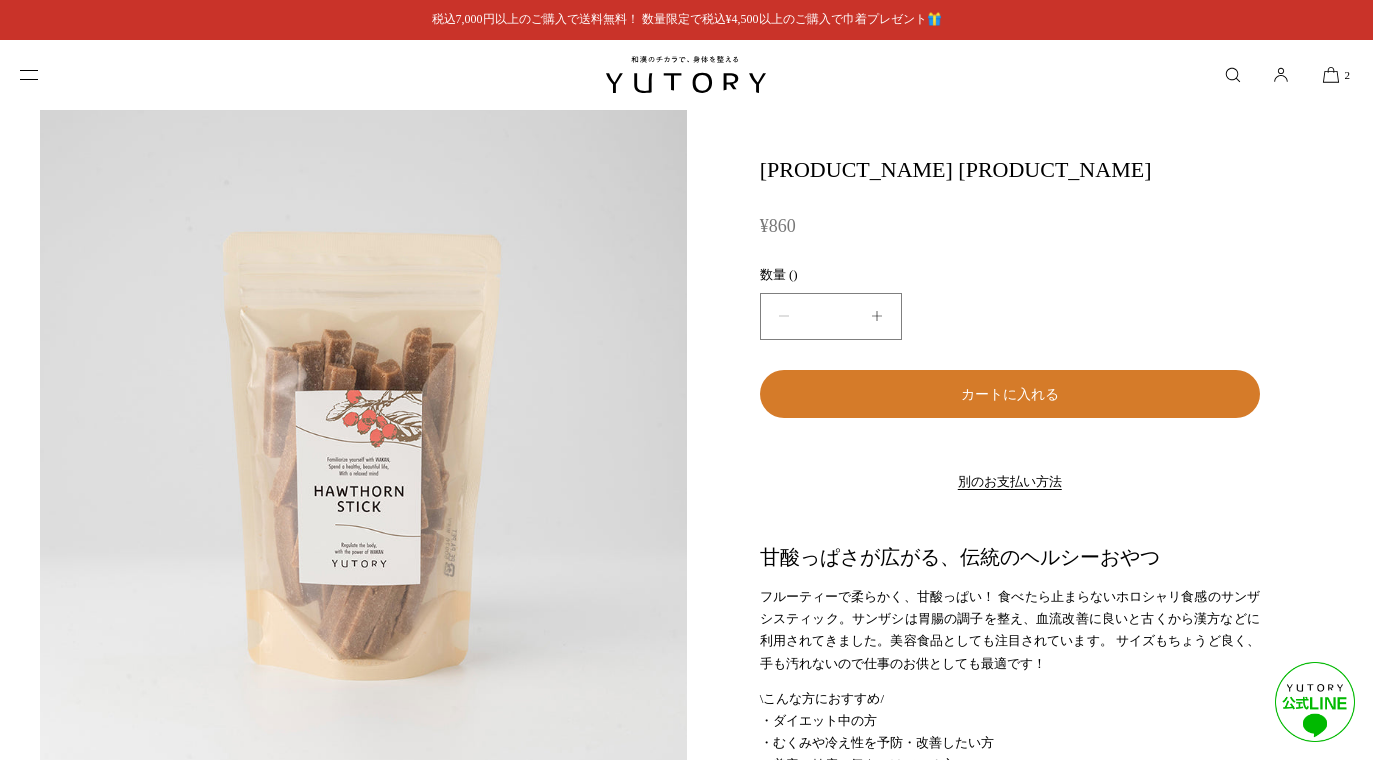 drag, startPoint x: 764, startPoint y: 168, endPoint x: 955, endPoint y: 186, distance: 191.8463 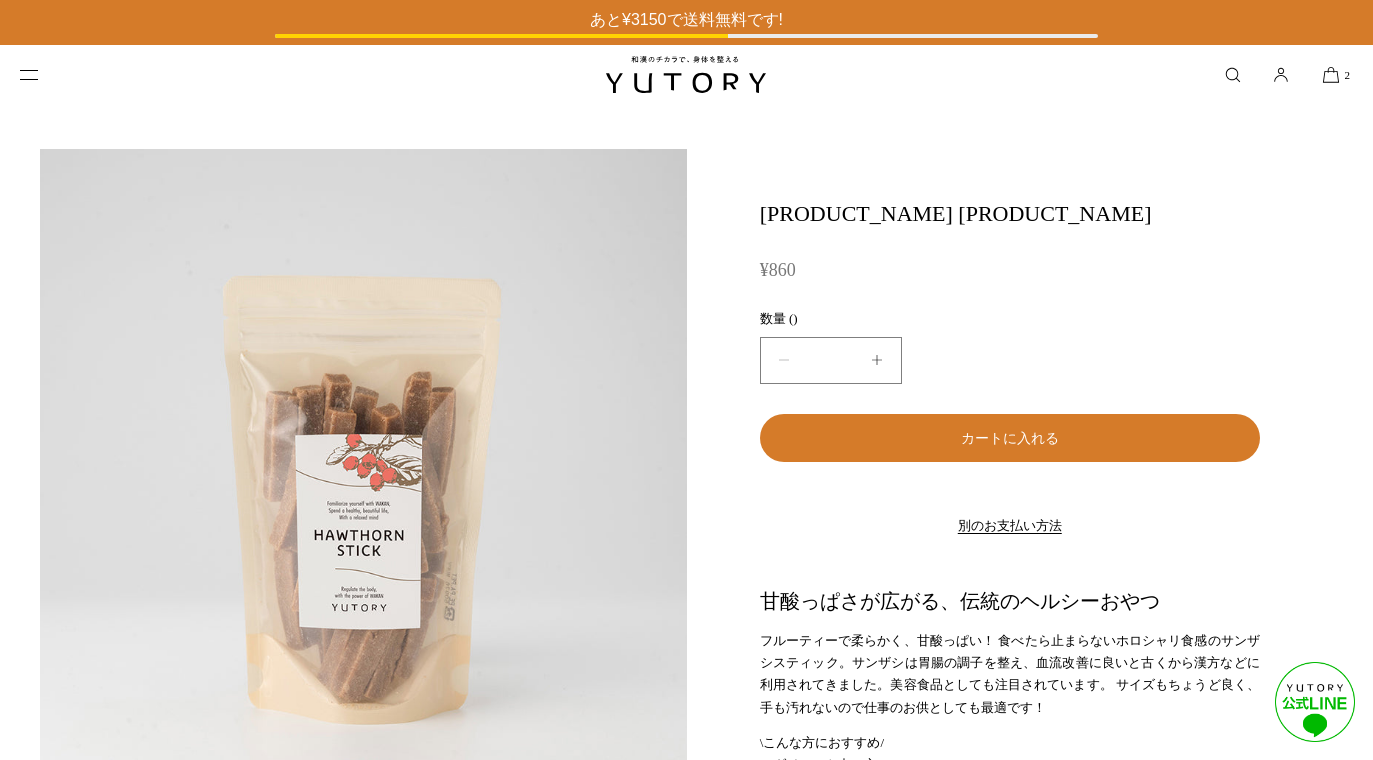 drag, startPoint x: 885, startPoint y: 203, endPoint x: 838, endPoint y: 210, distance: 47.518417 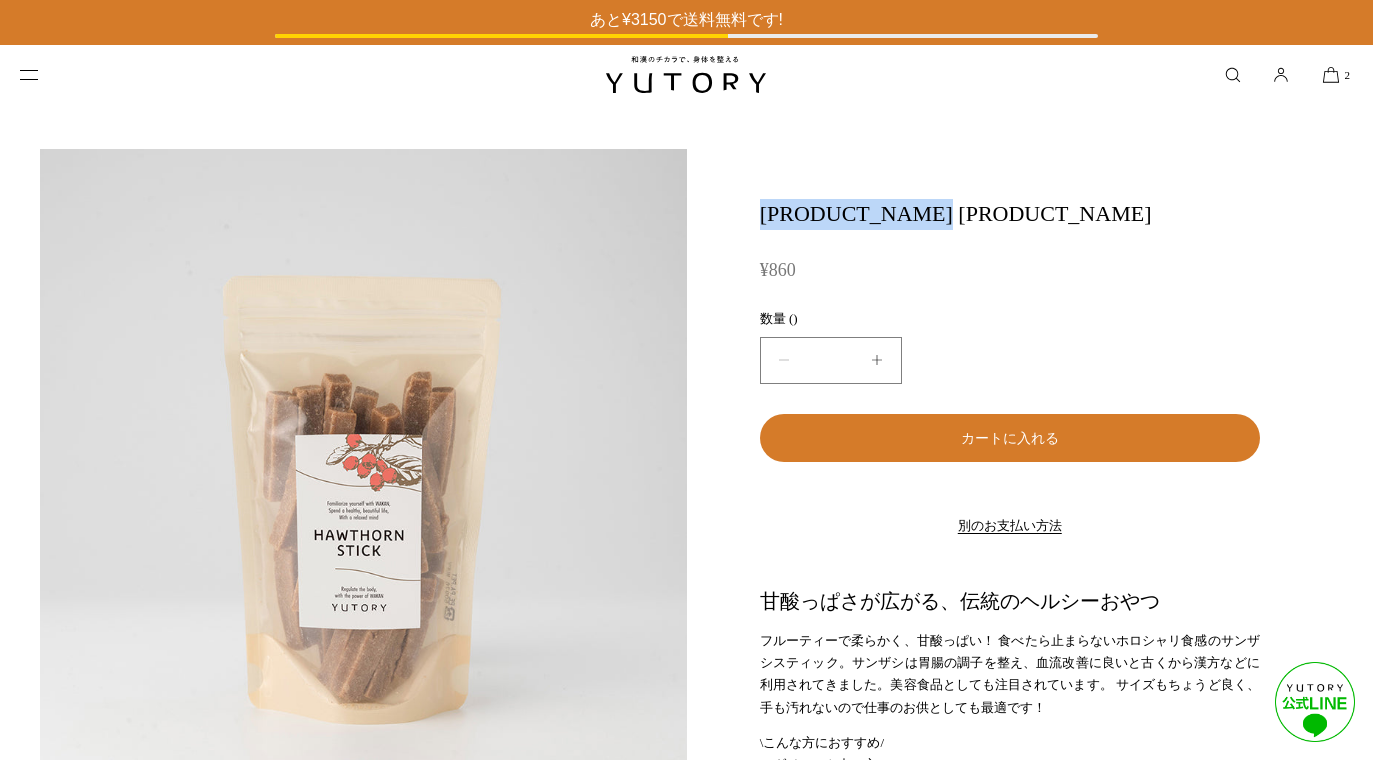 drag, startPoint x: 768, startPoint y: 215, endPoint x: 968, endPoint y: 222, distance: 200.12247 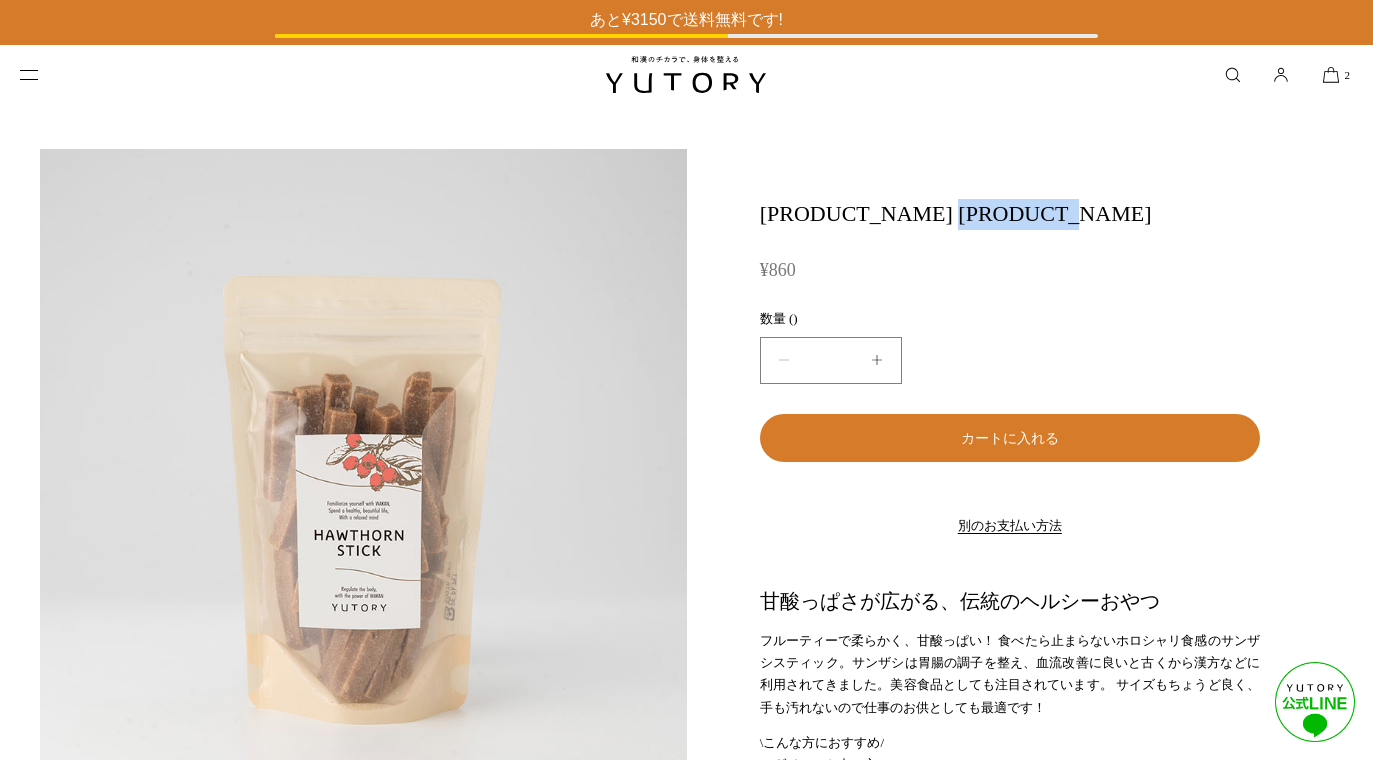 drag, startPoint x: 1049, startPoint y: 216, endPoint x: 1144, endPoint y: 222, distance: 95.189285 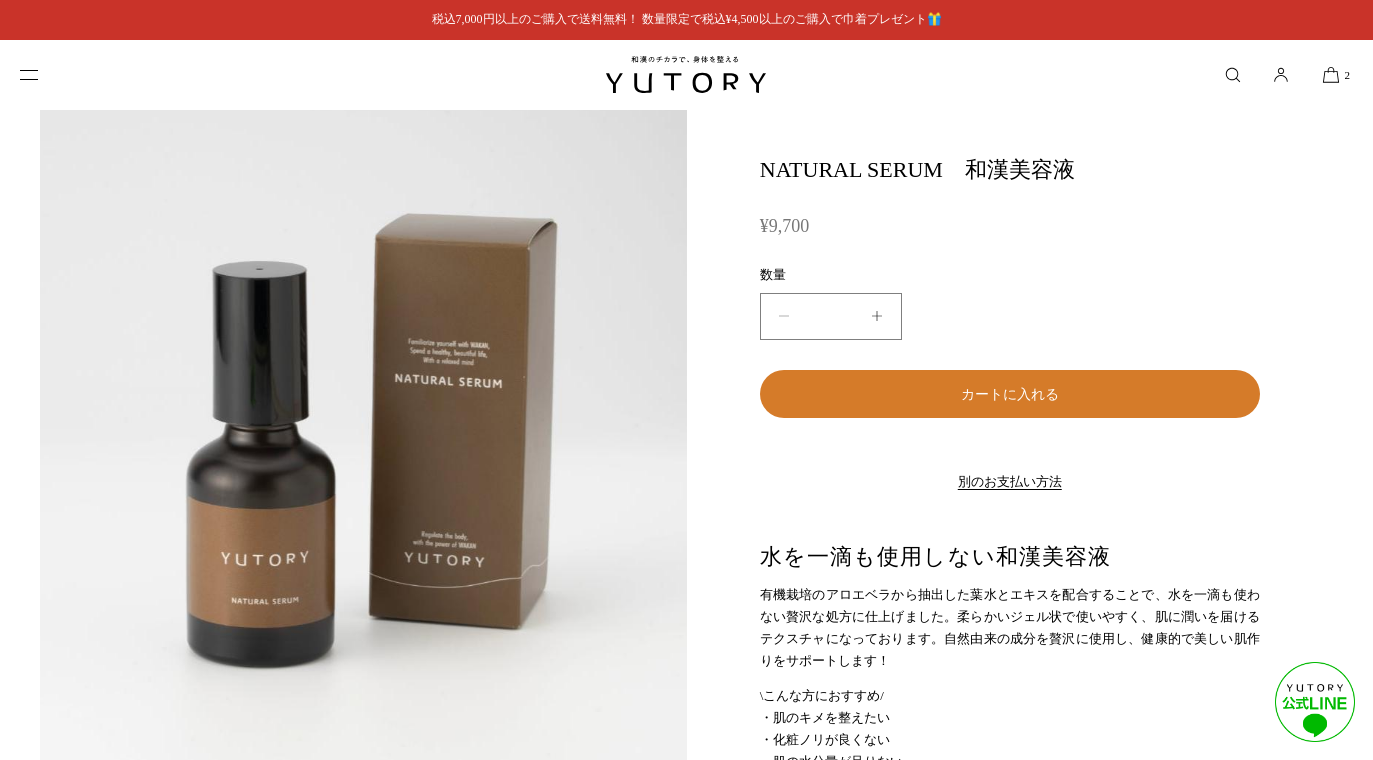 scroll, scrollTop: 0, scrollLeft: 0, axis: both 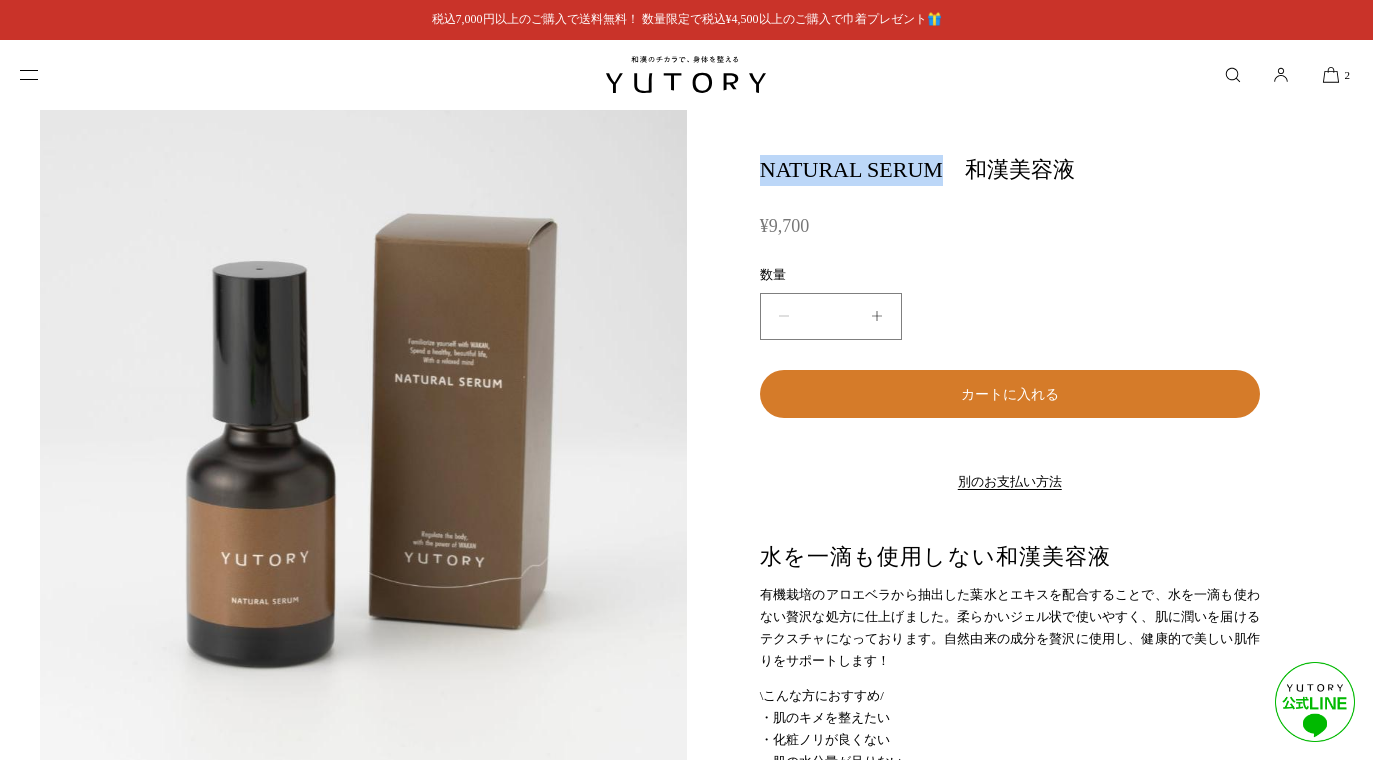 drag, startPoint x: 790, startPoint y: 173, endPoint x: 952, endPoint y: 188, distance: 162.69296 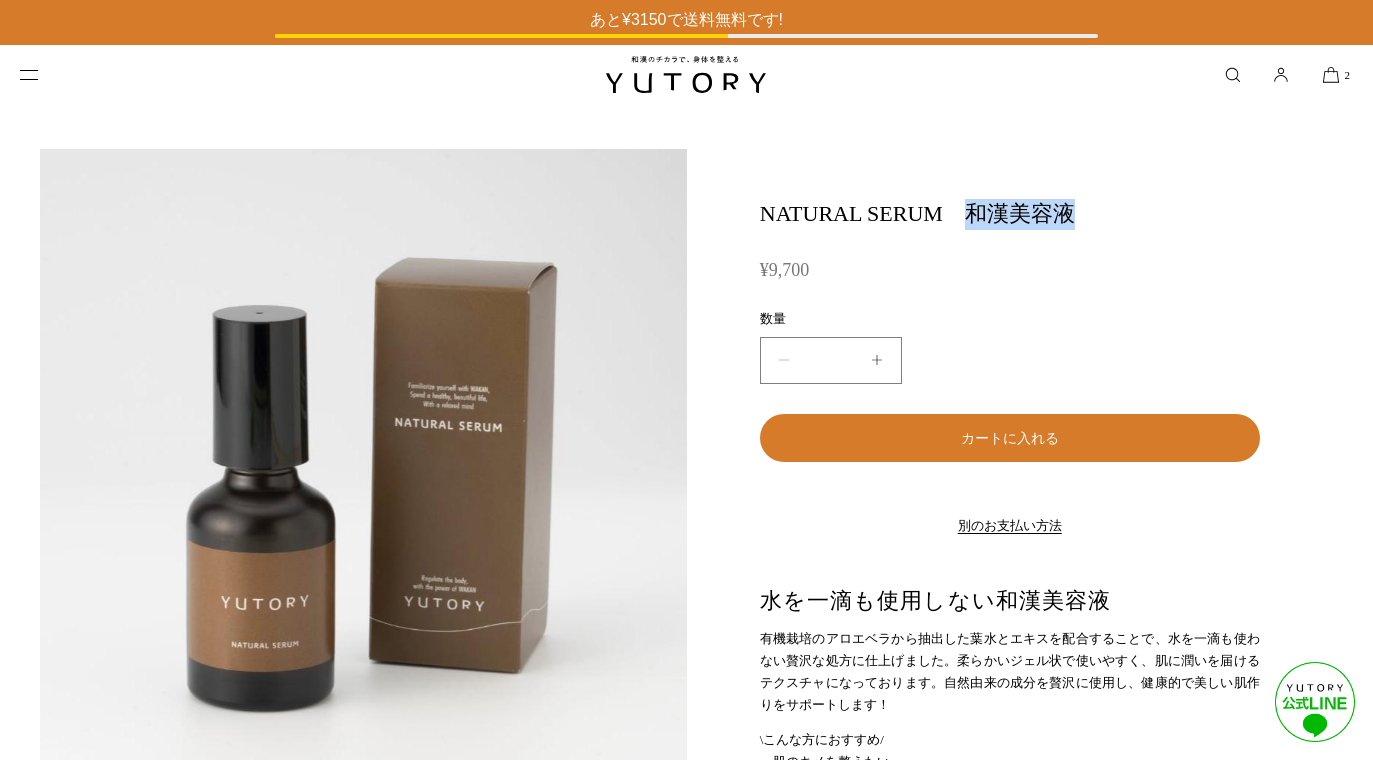 drag, startPoint x: 992, startPoint y: 214, endPoint x: 1081, endPoint y: 206, distance: 89.358826 